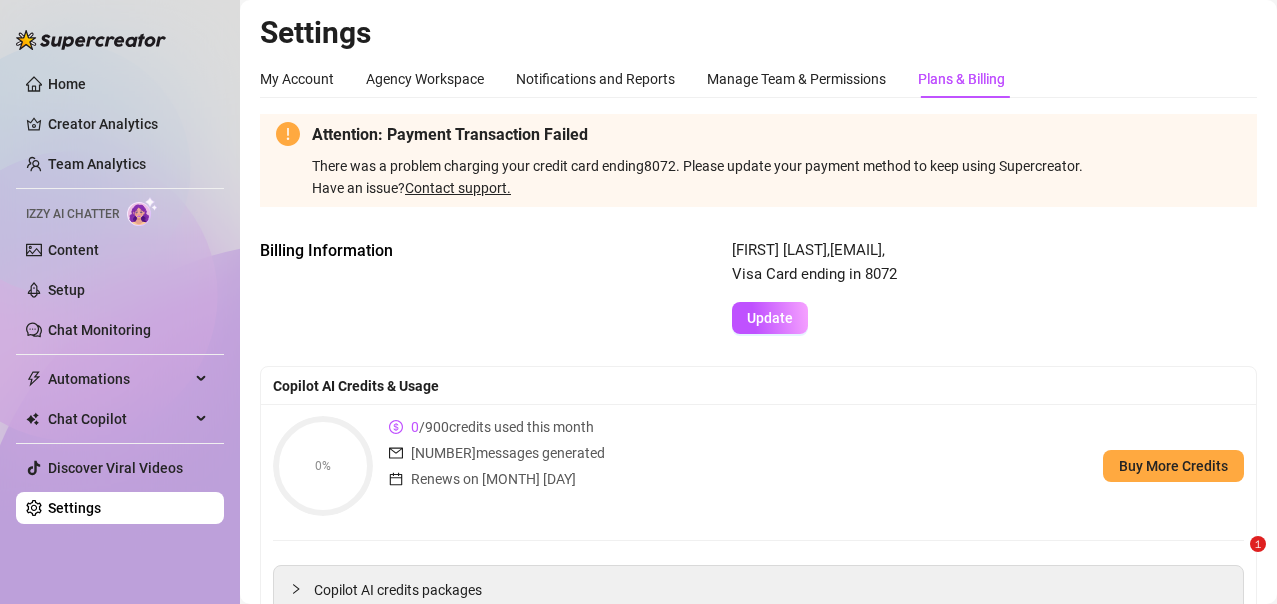 scroll, scrollTop: 0, scrollLeft: 0, axis: both 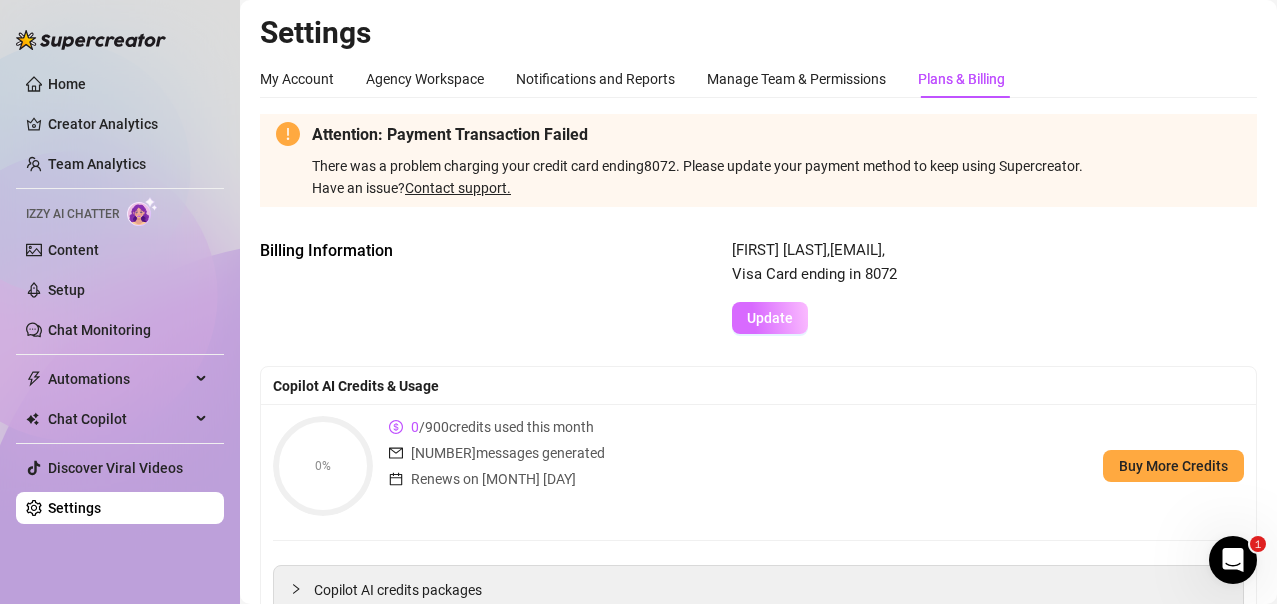 click on "Update" at bounding box center (770, 318) 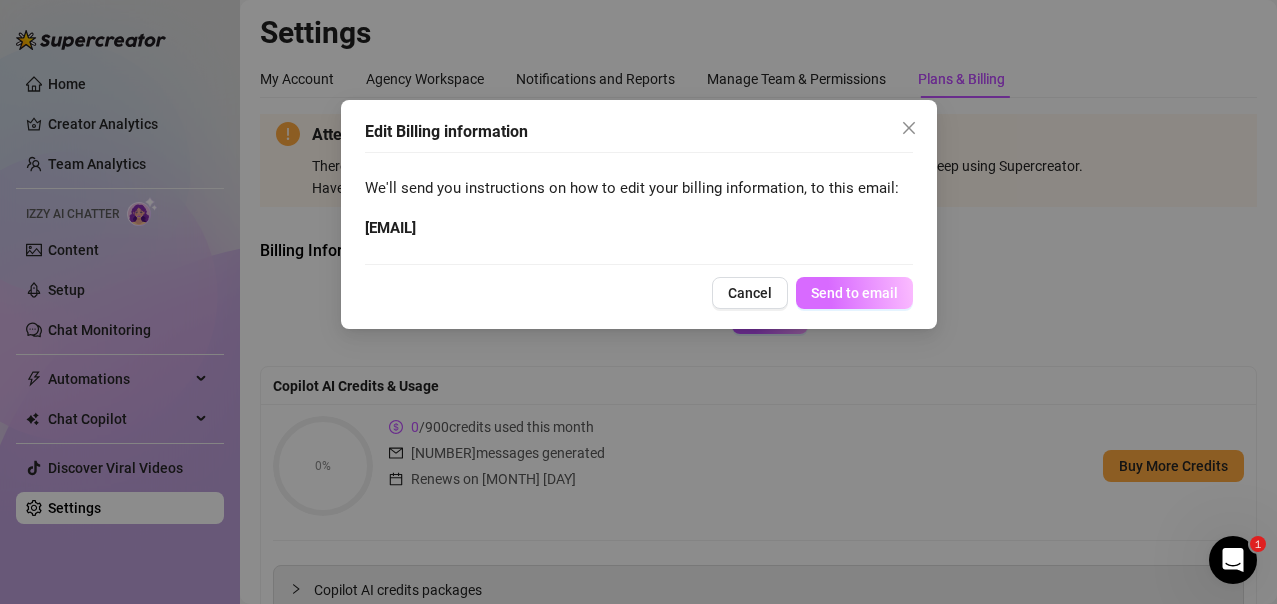 click on "Send to email" at bounding box center [854, 293] 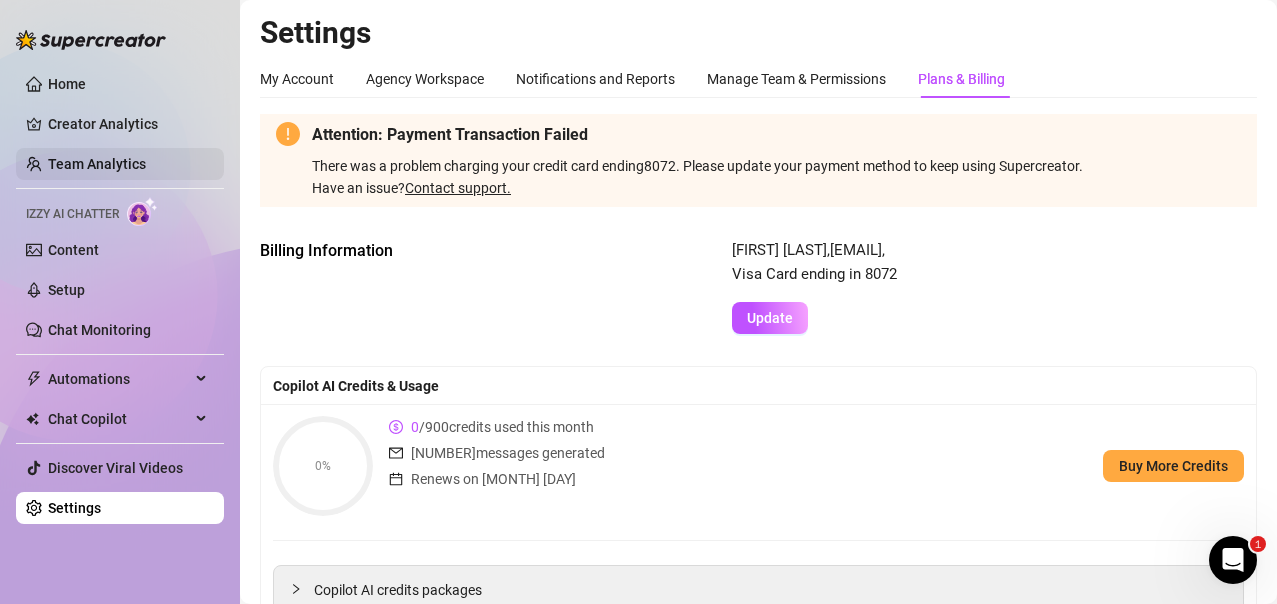click on "Team Analytics" at bounding box center (97, 164) 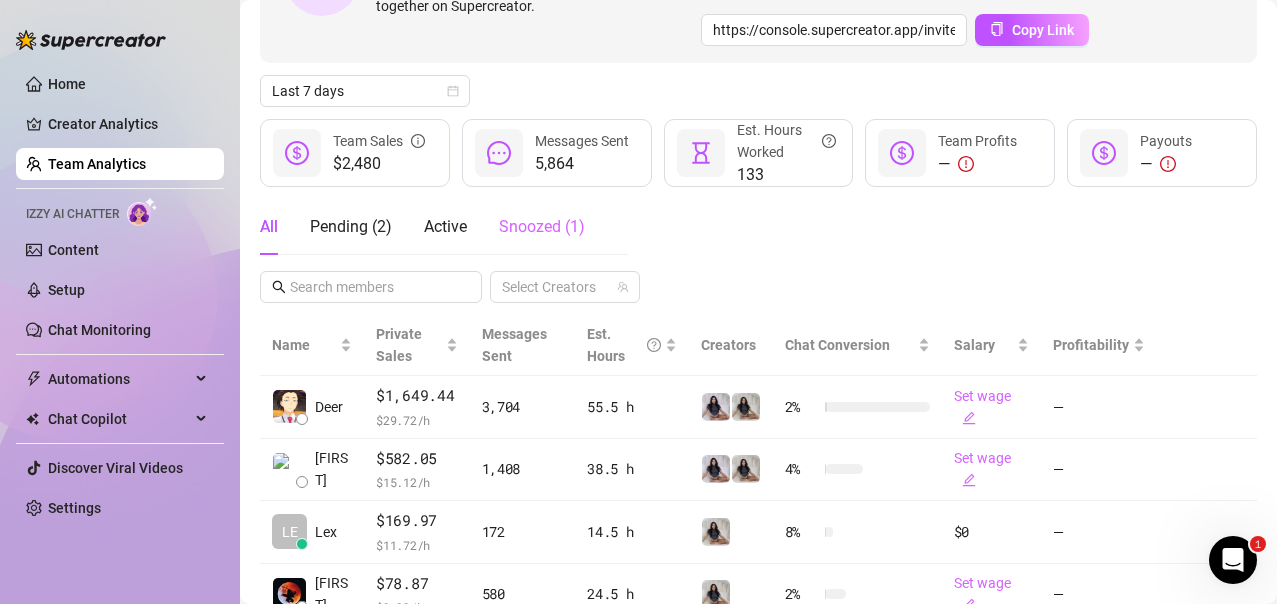 scroll, scrollTop: 300, scrollLeft: 0, axis: vertical 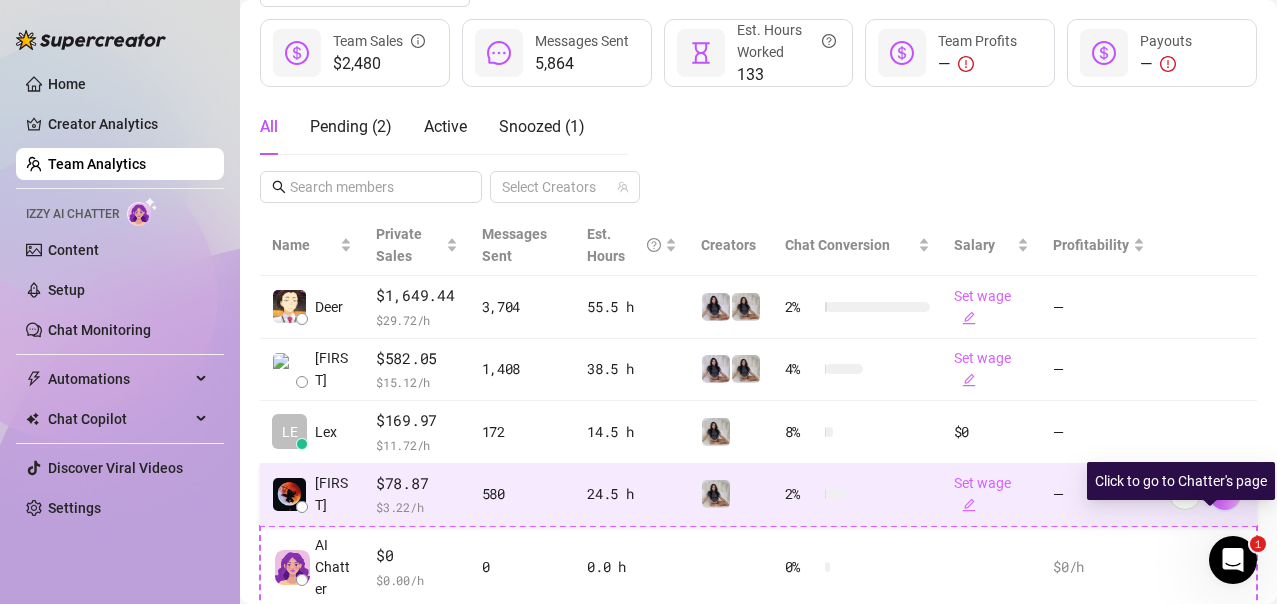 click 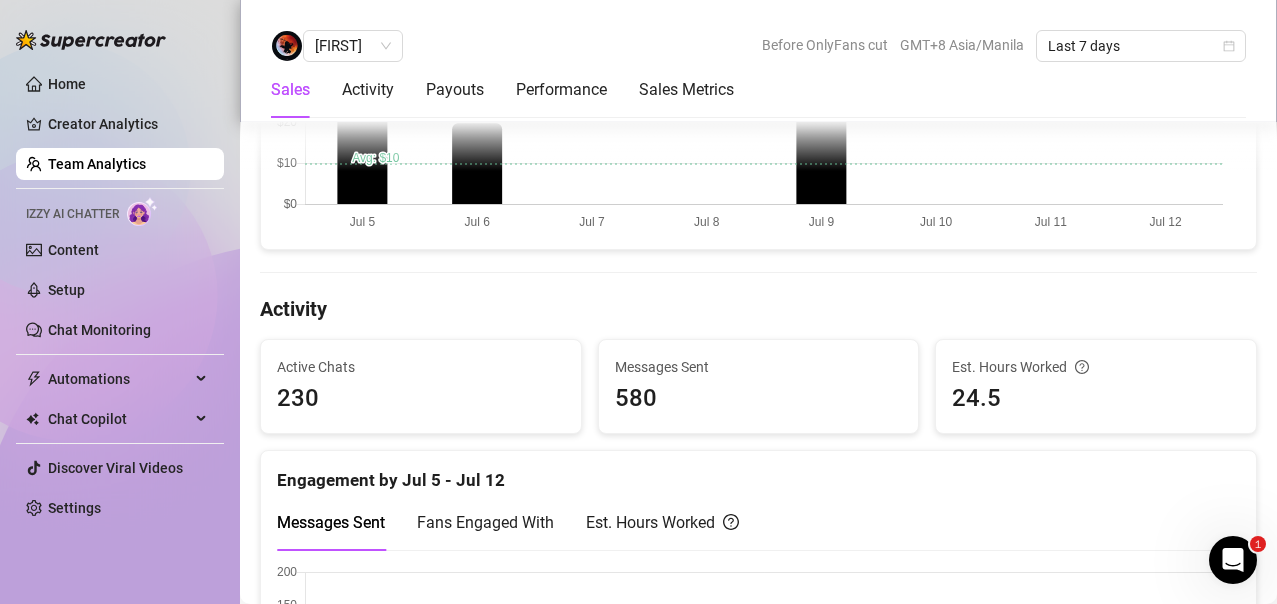 scroll, scrollTop: 827, scrollLeft: 0, axis: vertical 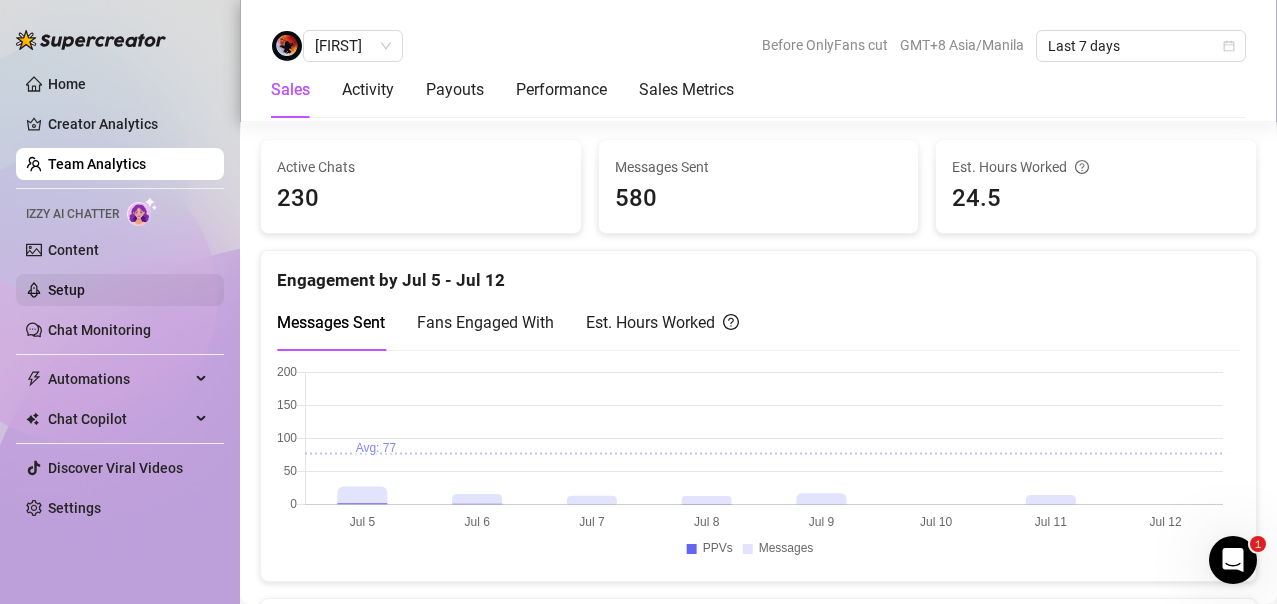 click on "Setup" at bounding box center [66, 290] 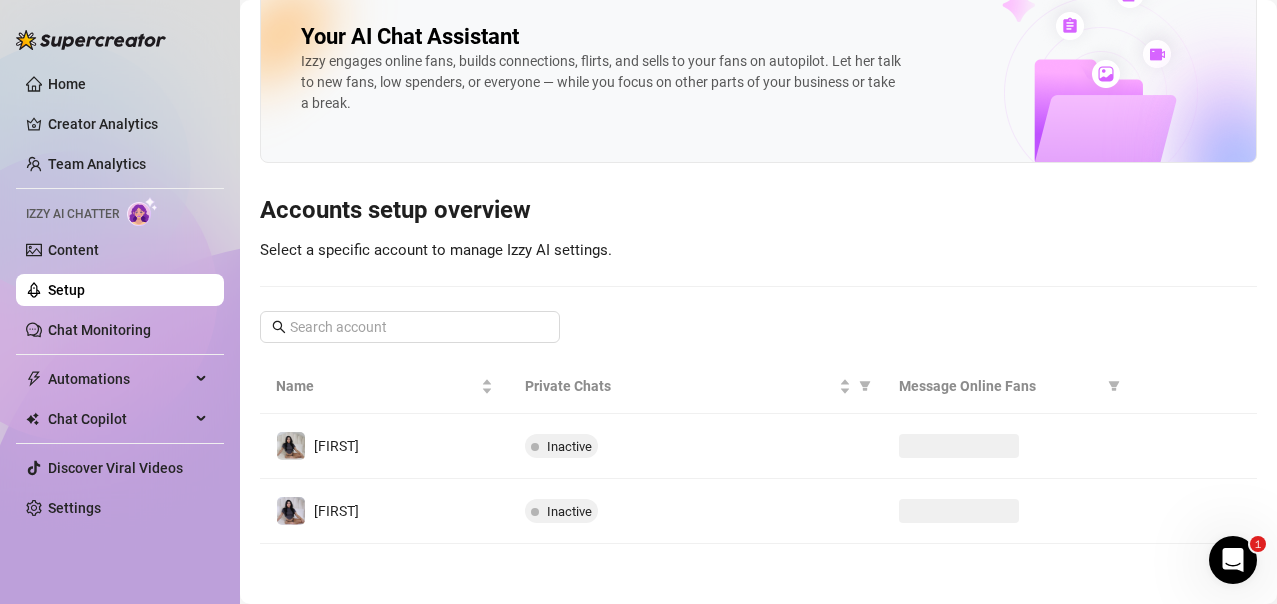 scroll, scrollTop: 24, scrollLeft: 0, axis: vertical 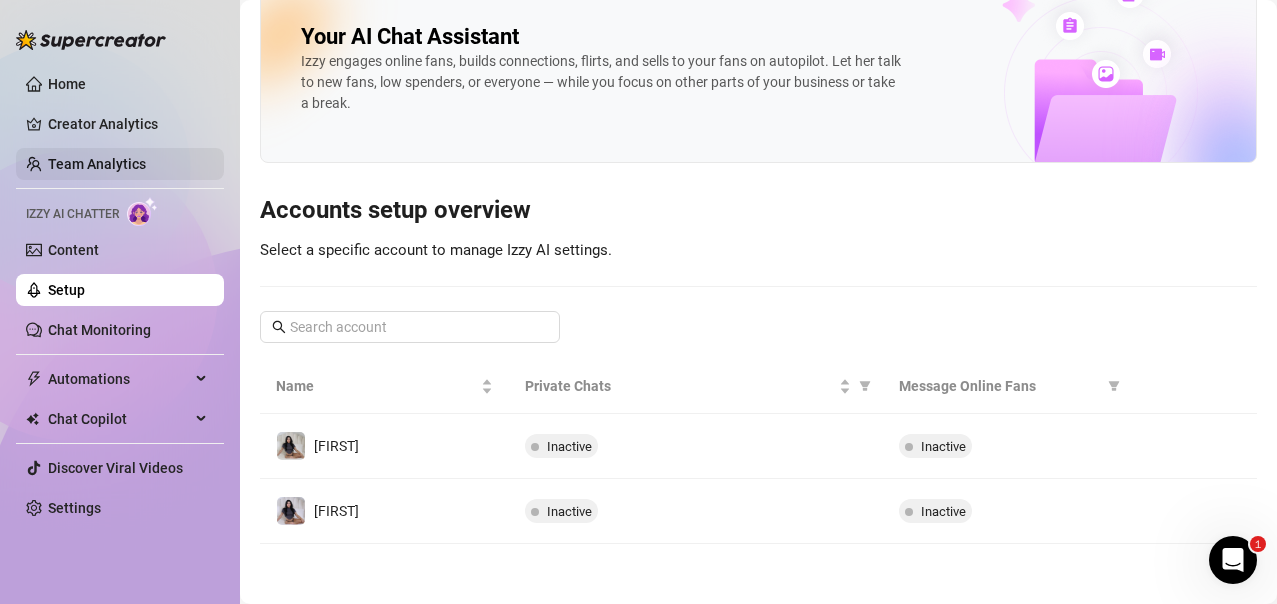 click on "Team Analytics" at bounding box center [97, 164] 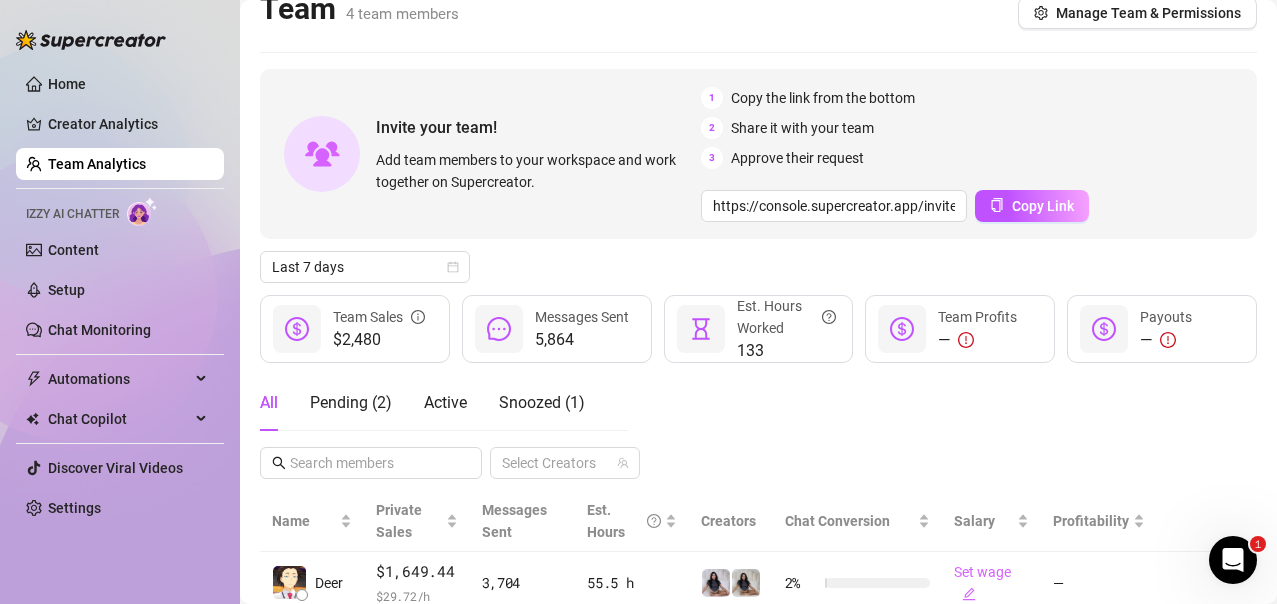 scroll, scrollTop: 409, scrollLeft: 0, axis: vertical 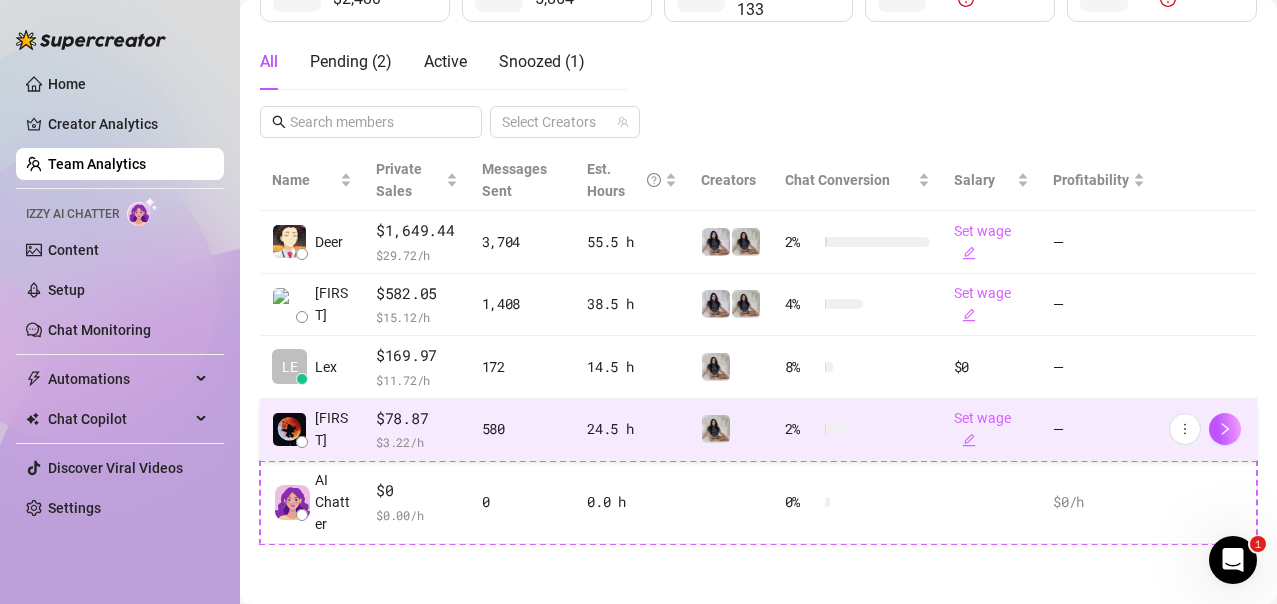 click on "—" at bounding box center [1099, 430] 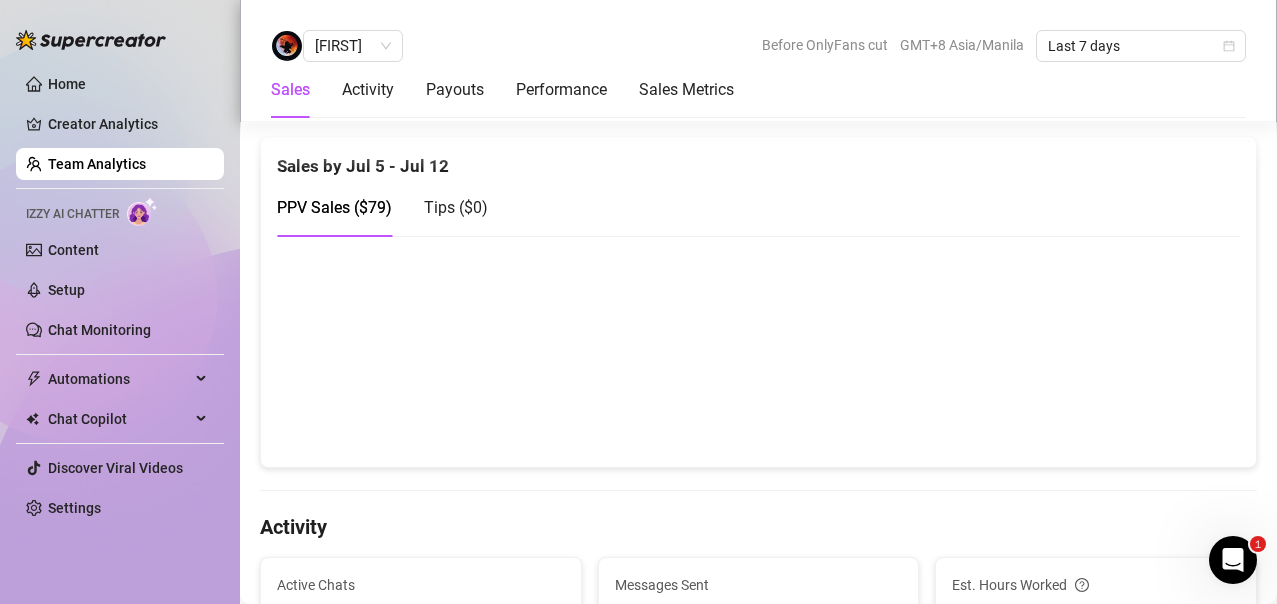 scroll, scrollTop: 827, scrollLeft: 0, axis: vertical 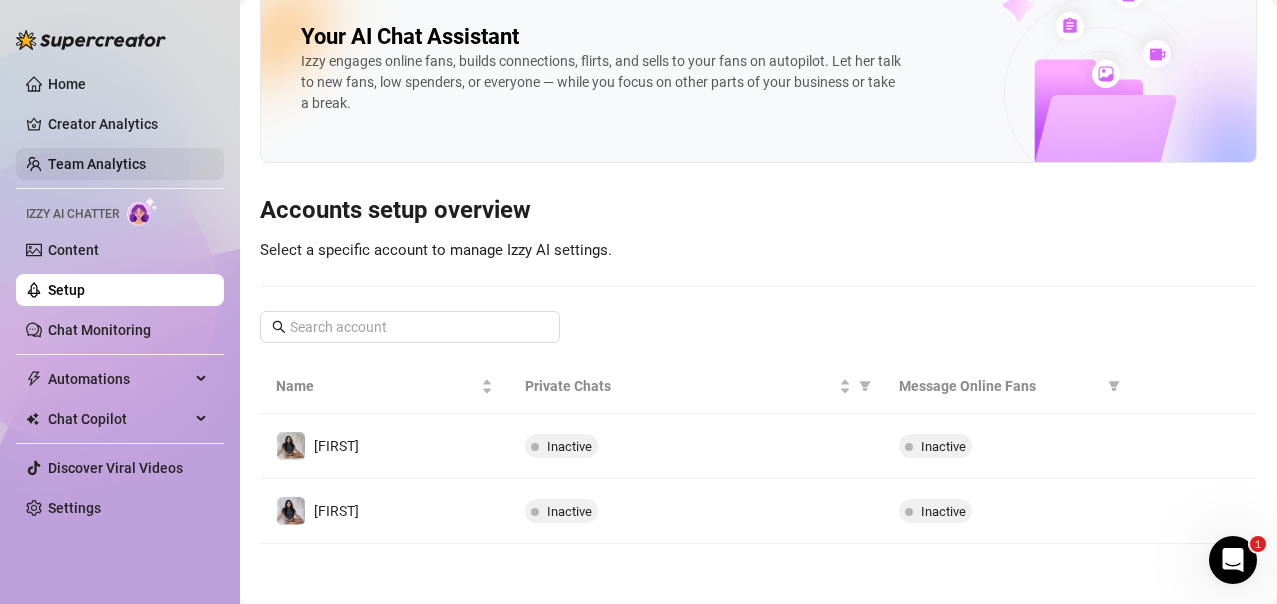 click on "Team Analytics" at bounding box center [97, 164] 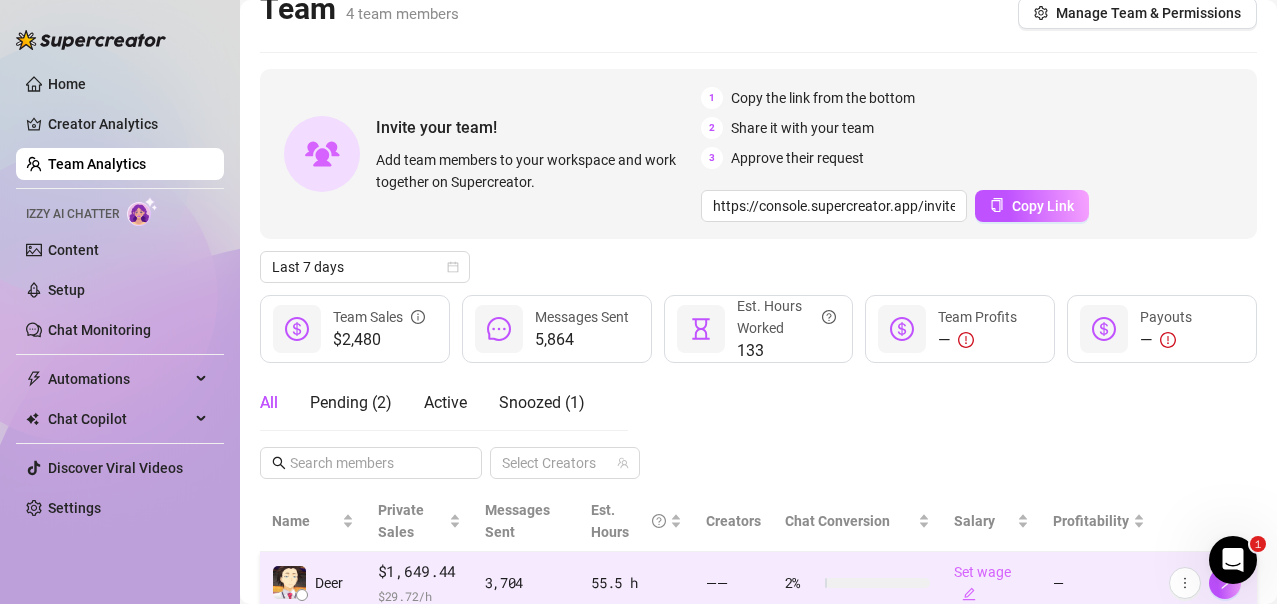 scroll, scrollTop: 409, scrollLeft: 0, axis: vertical 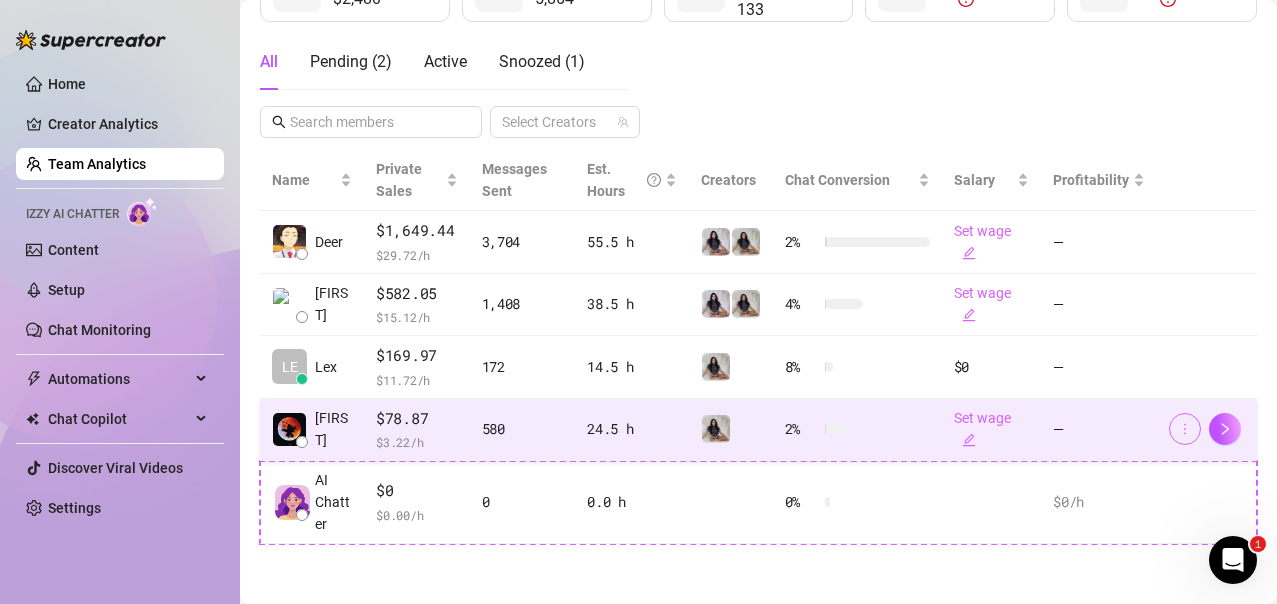 click 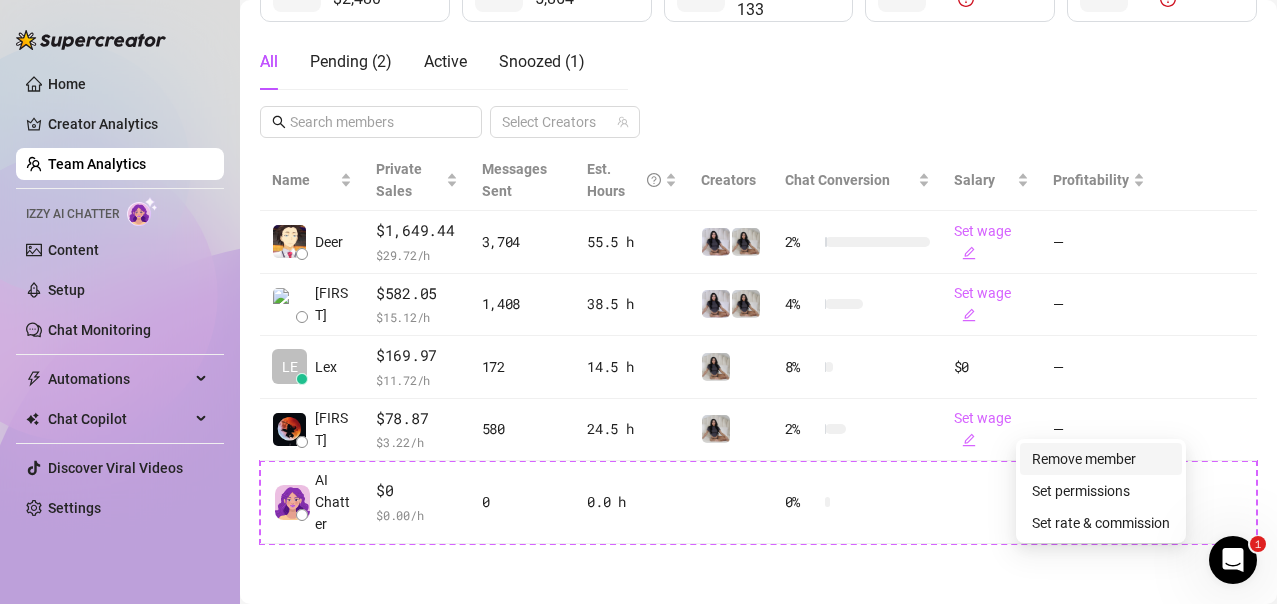 click on "Remove member" at bounding box center (1084, 459) 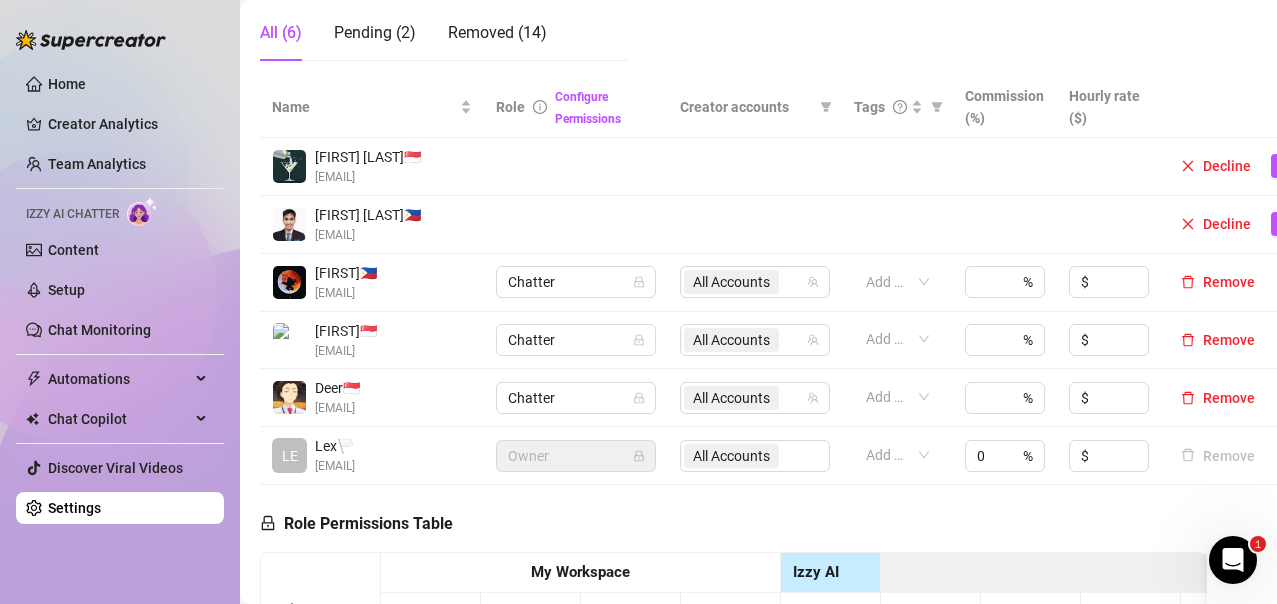scroll, scrollTop: 409, scrollLeft: 0, axis: vertical 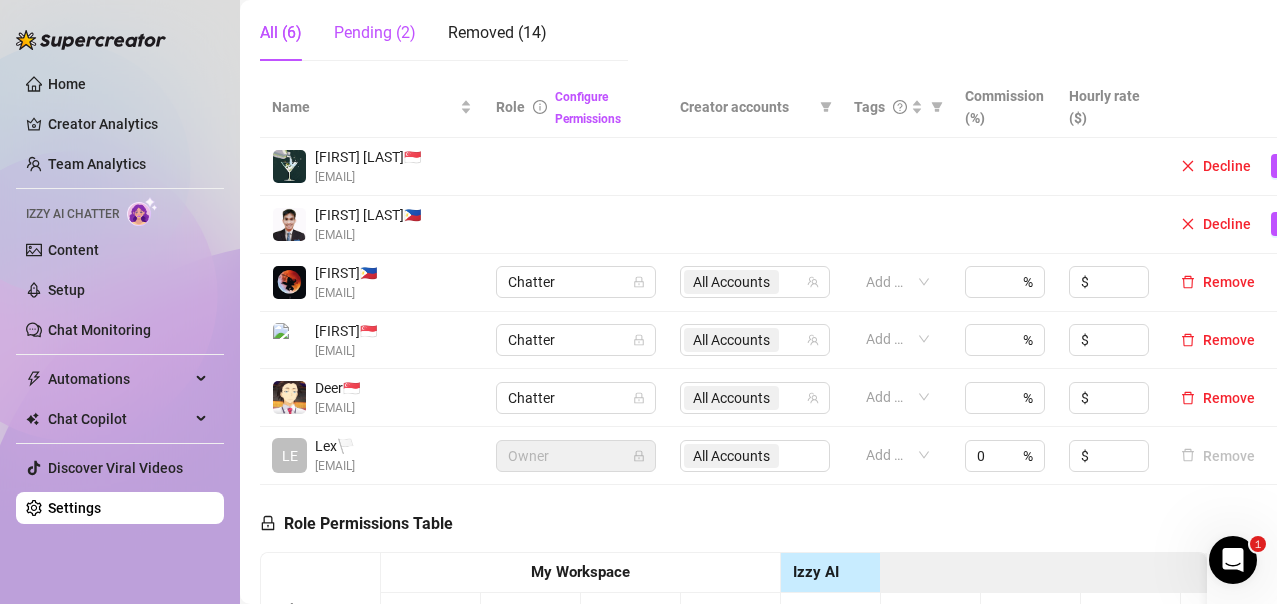 click on "Pending (2)" at bounding box center (375, 33) 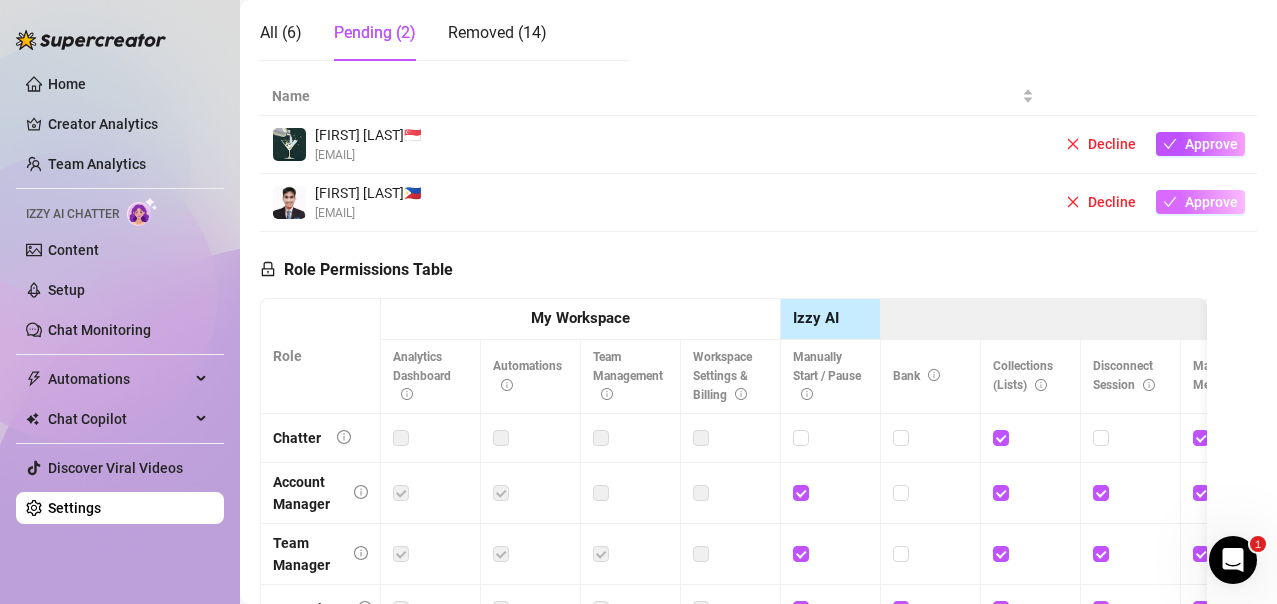click on "Approve" at bounding box center [1211, 202] 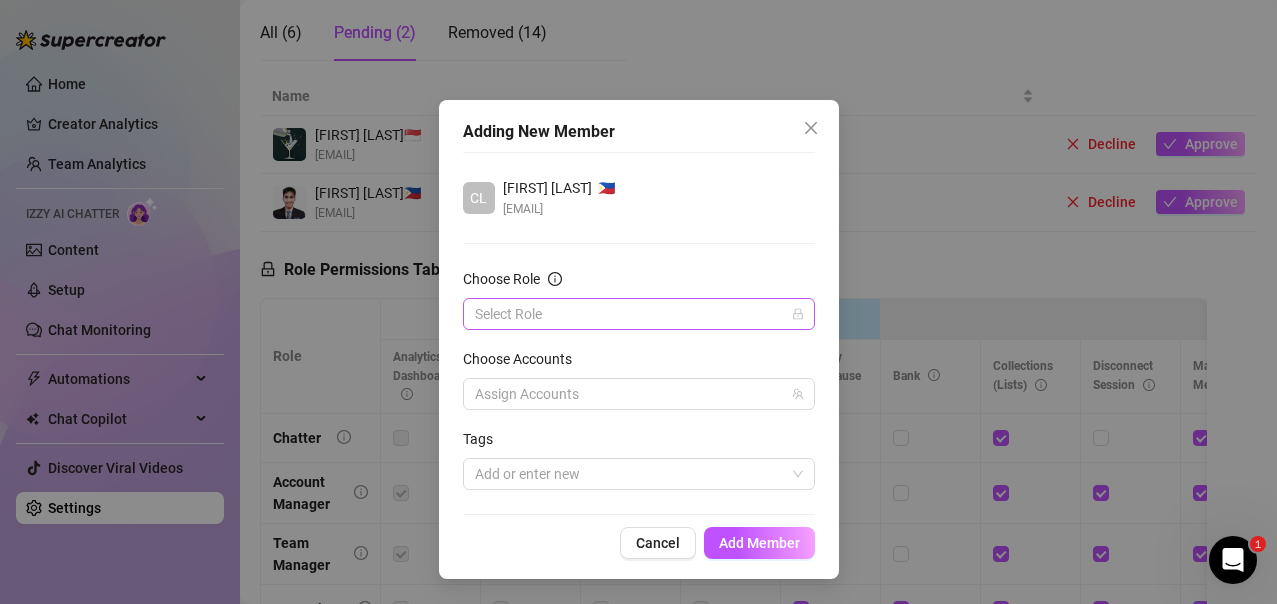 click on "Select Role" at bounding box center (639, 314) 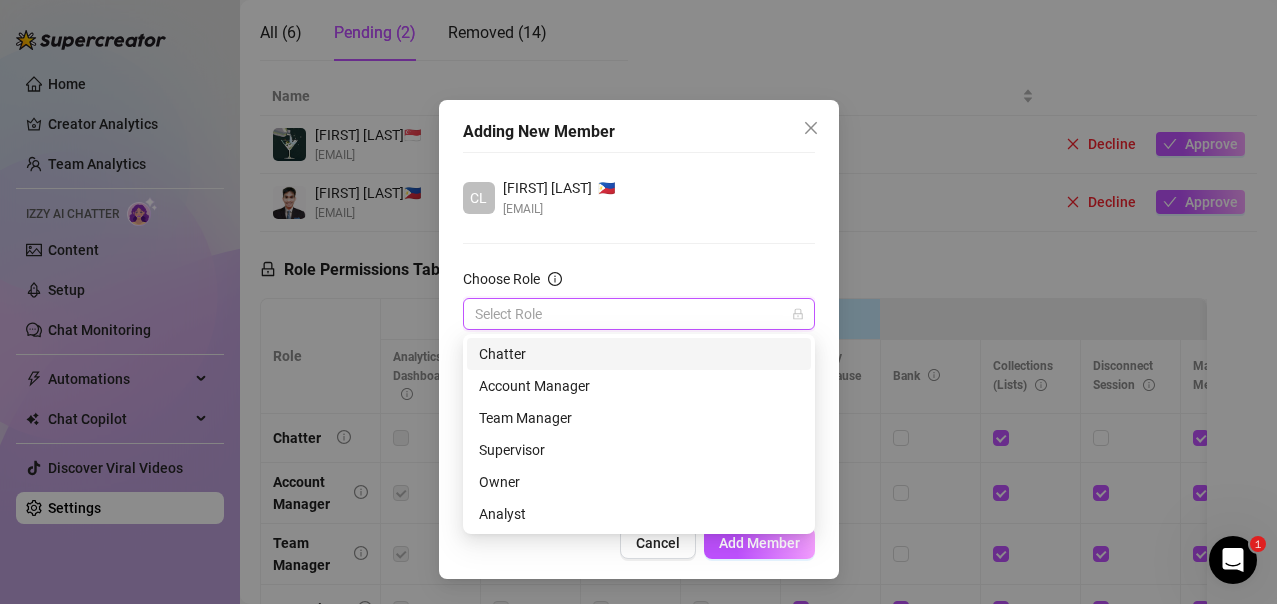 click on "Chatter" at bounding box center [639, 354] 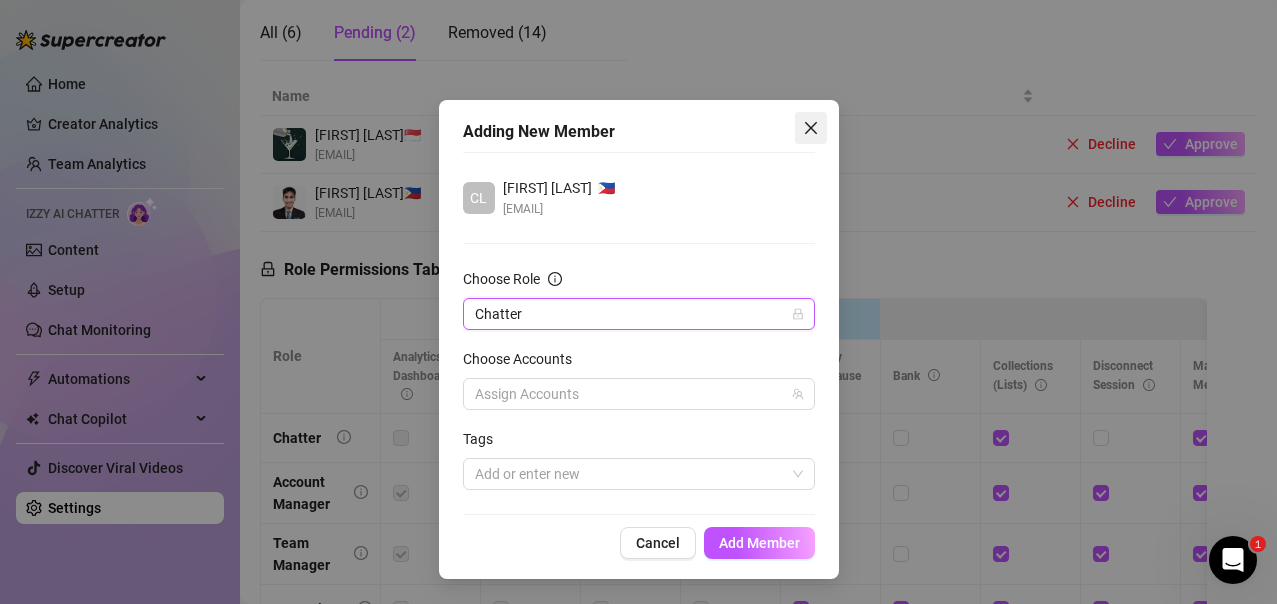 click 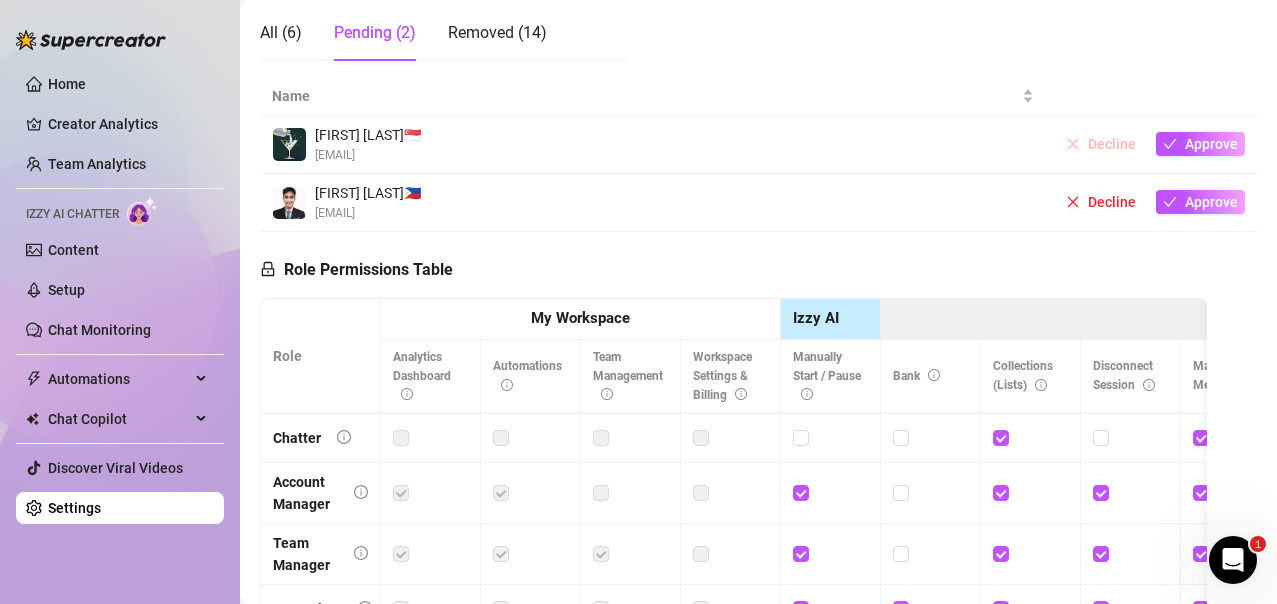 click on "Decline" at bounding box center (1101, 144) 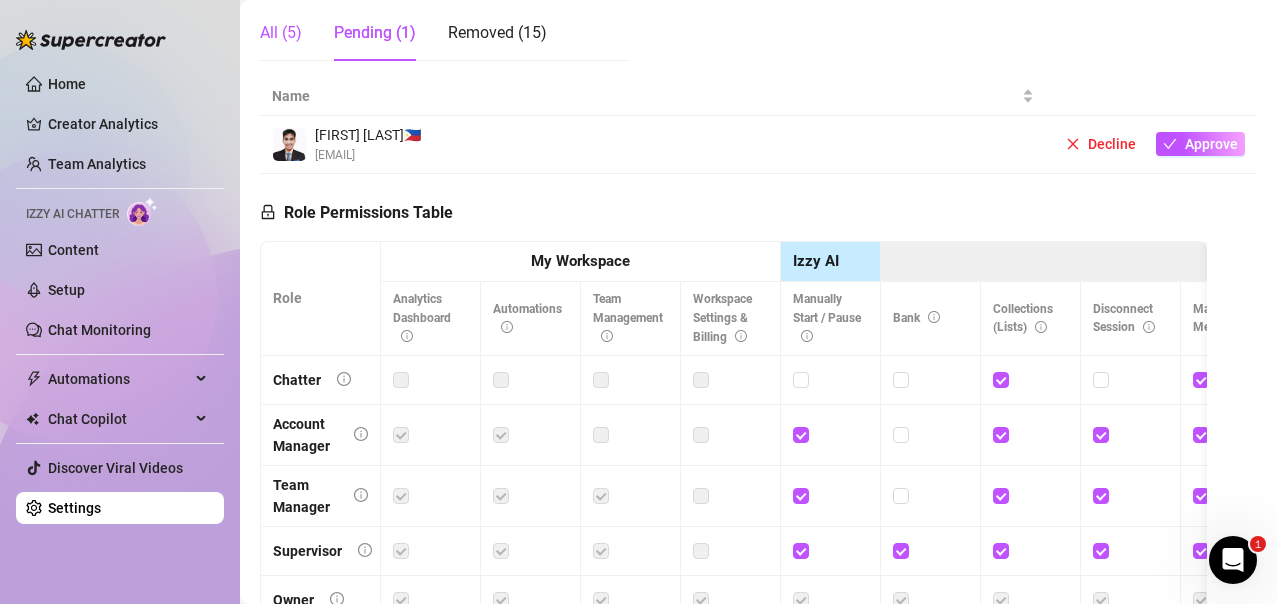 click on "All (5)" at bounding box center (281, 33) 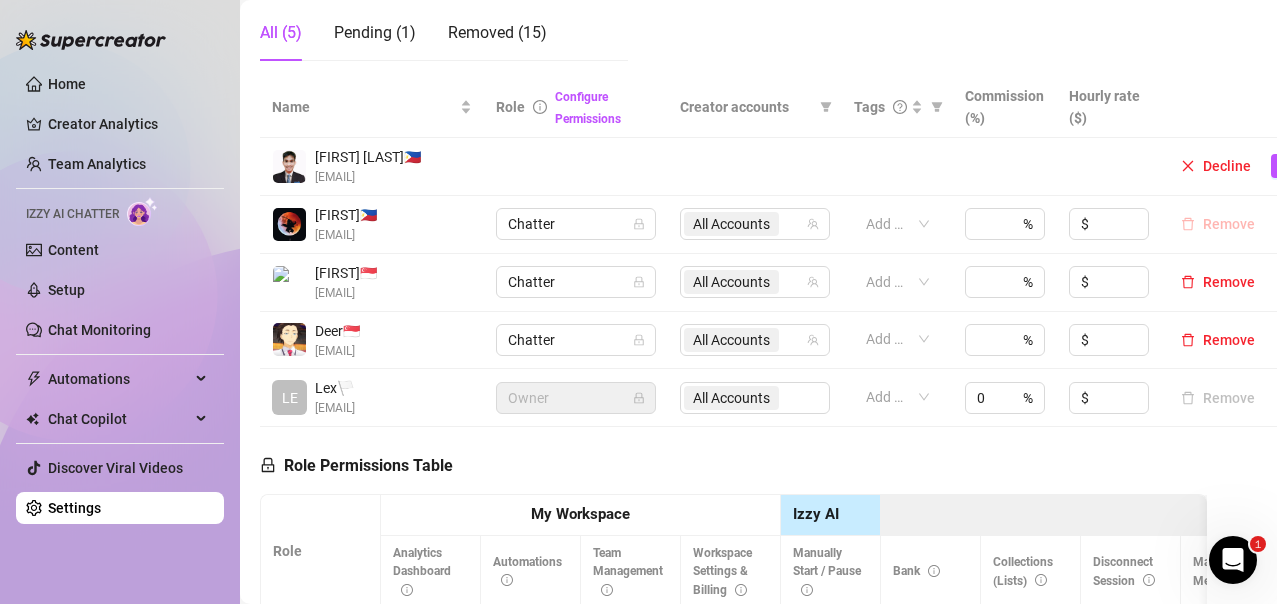 click on "Remove" at bounding box center (1229, 224) 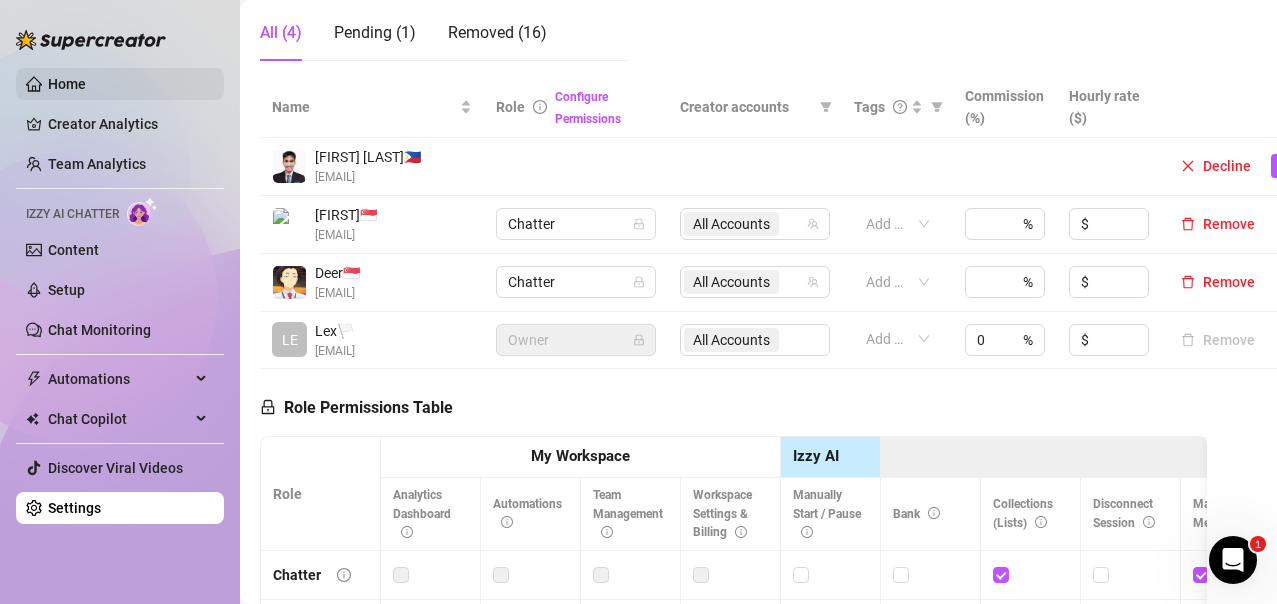 click on "Home" at bounding box center [67, 84] 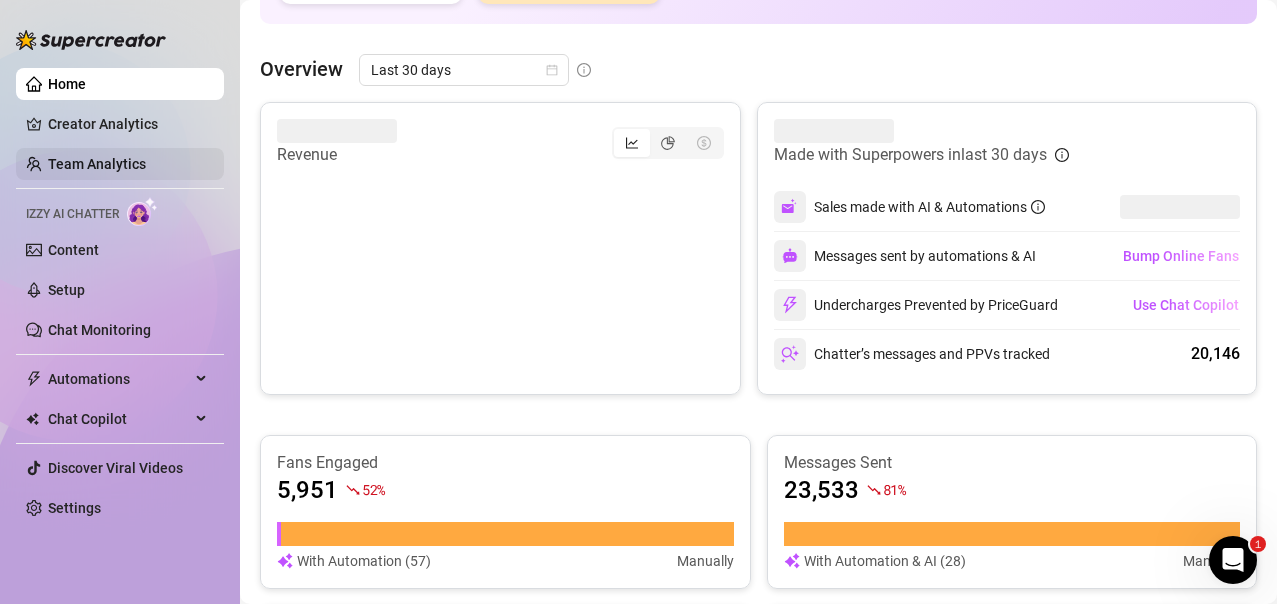 click on "Team Analytics" at bounding box center [97, 164] 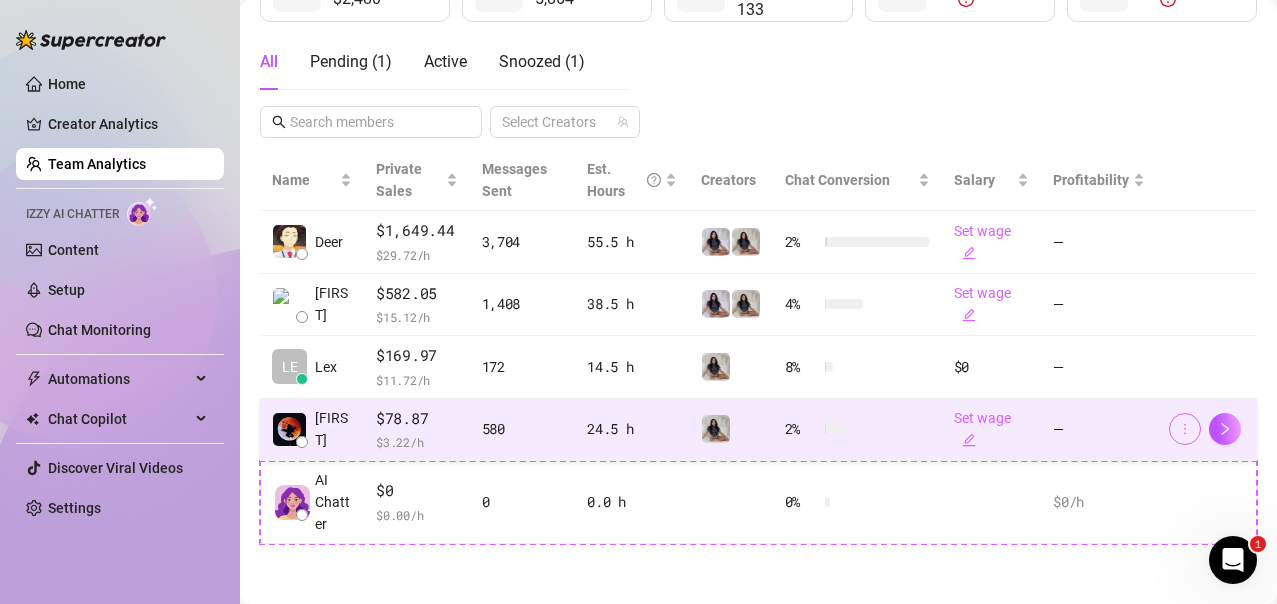 click 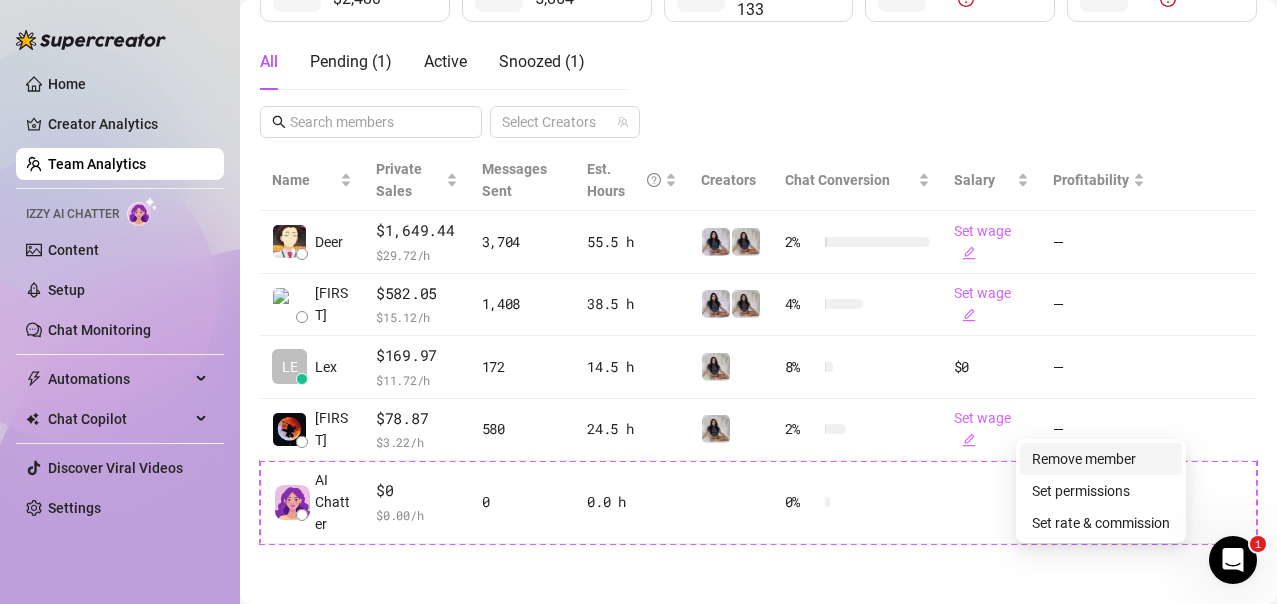 click on "Remove member" at bounding box center (1084, 459) 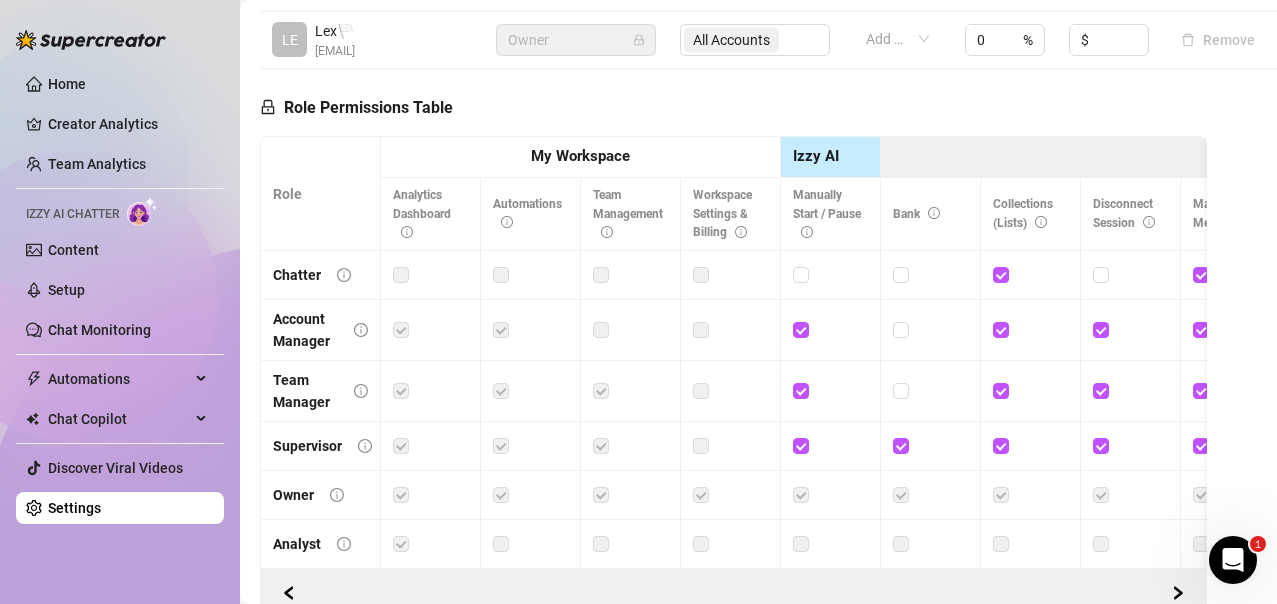 scroll, scrollTop: 209, scrollLeft: 0, axis: vertical 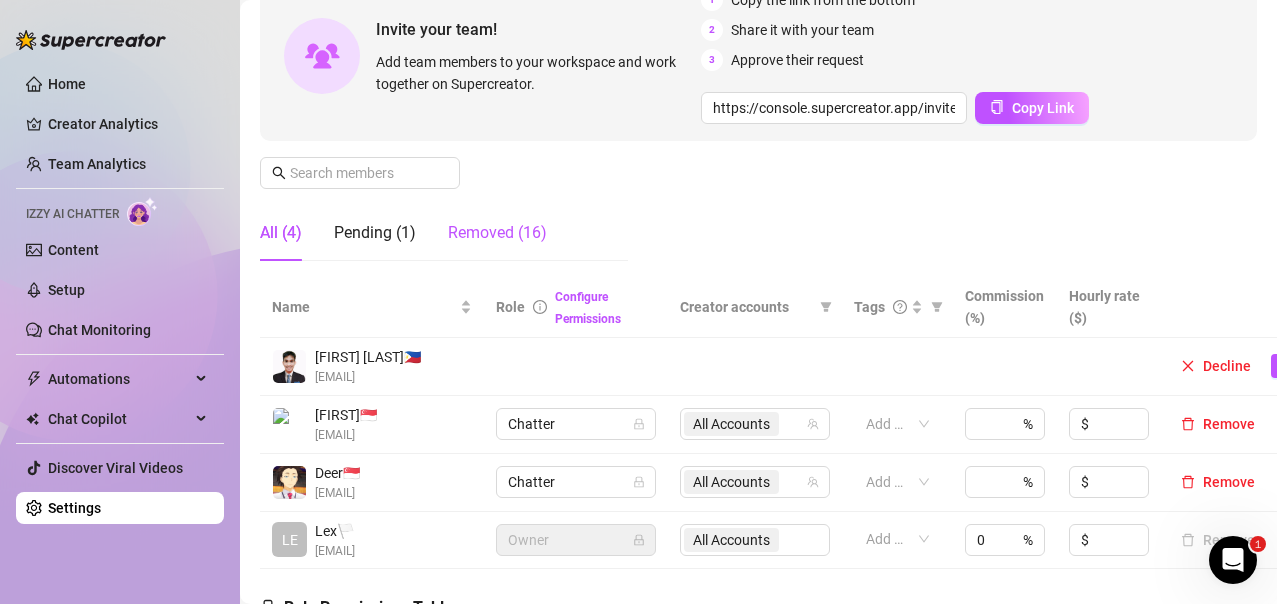 click on "Removed (16)" at bounding box center [497, 233] 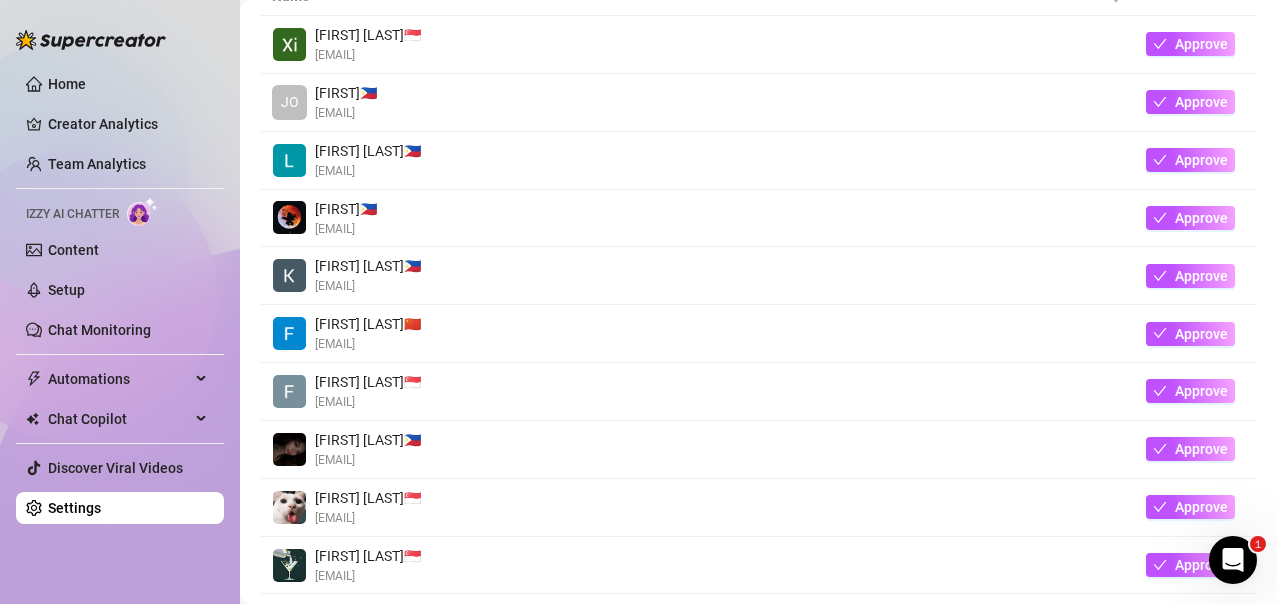 scroll, scrollTop: 0, scrollLeft: 0, axis: both 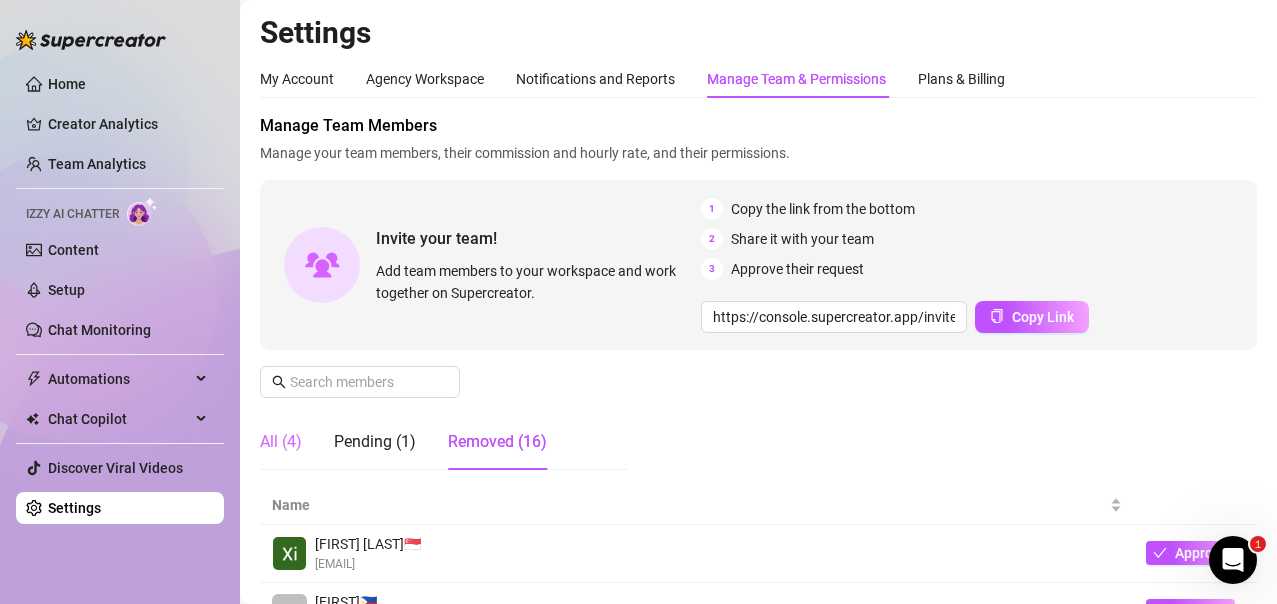 click on "All (4)" at bounding box center [281, 442] 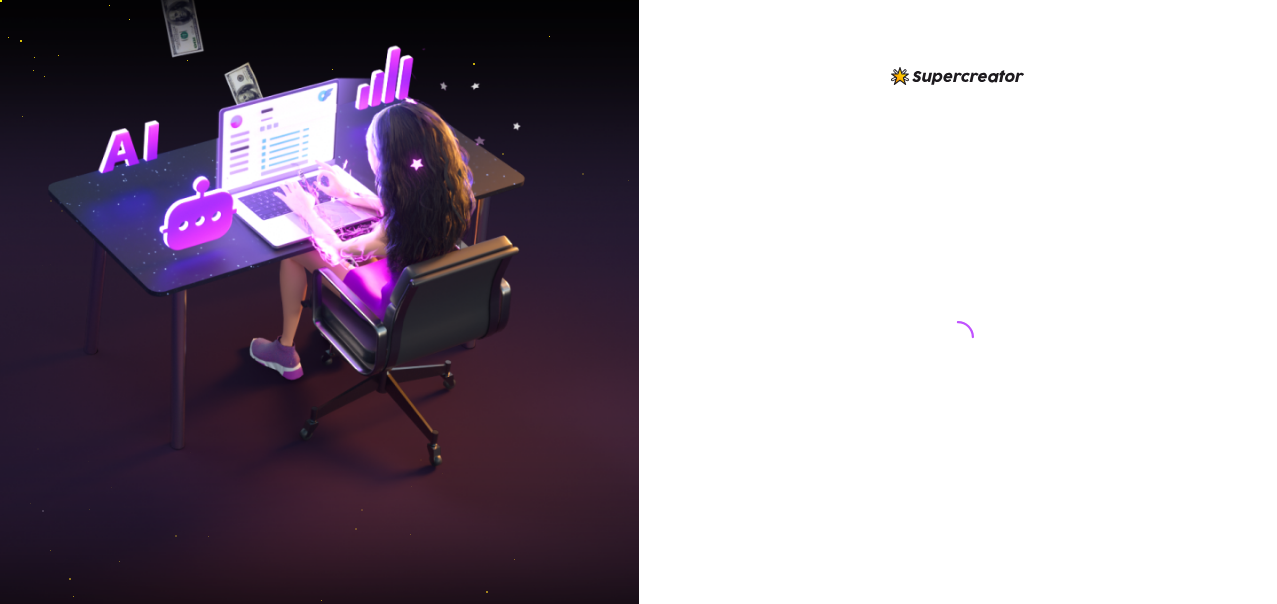 scroll, scrollTop: 0, scrollLeft: 0, axis: both 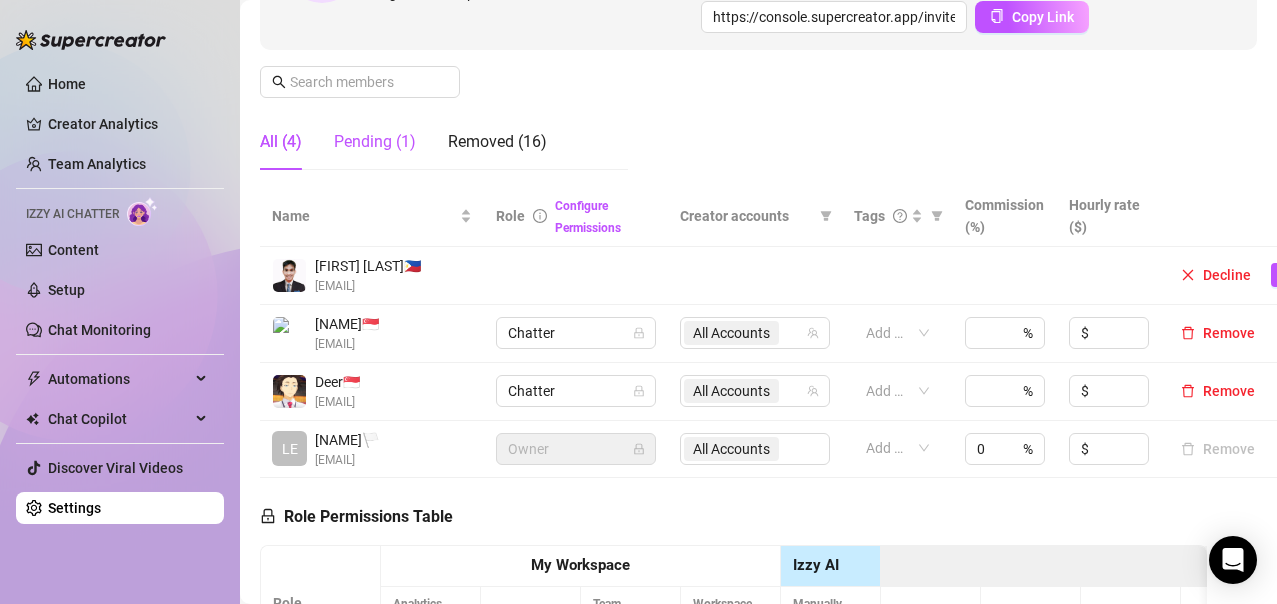 click on "Pending (1)" at bounding box center (375, 142) 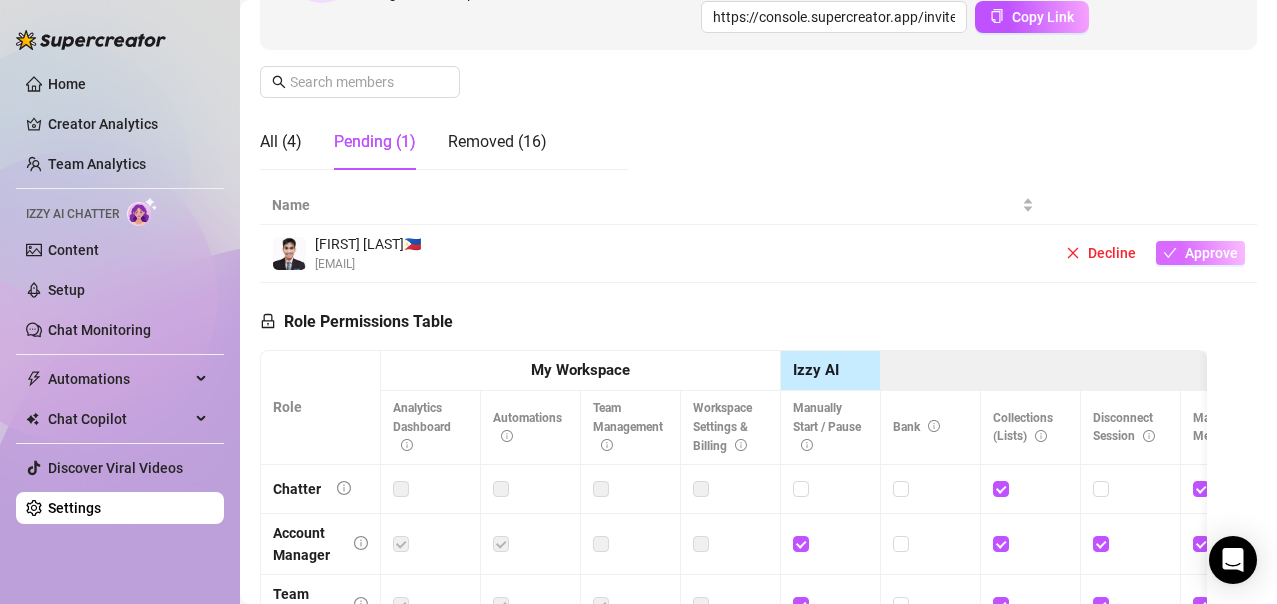 click on "Approve" at bounding box center (1211, 253) 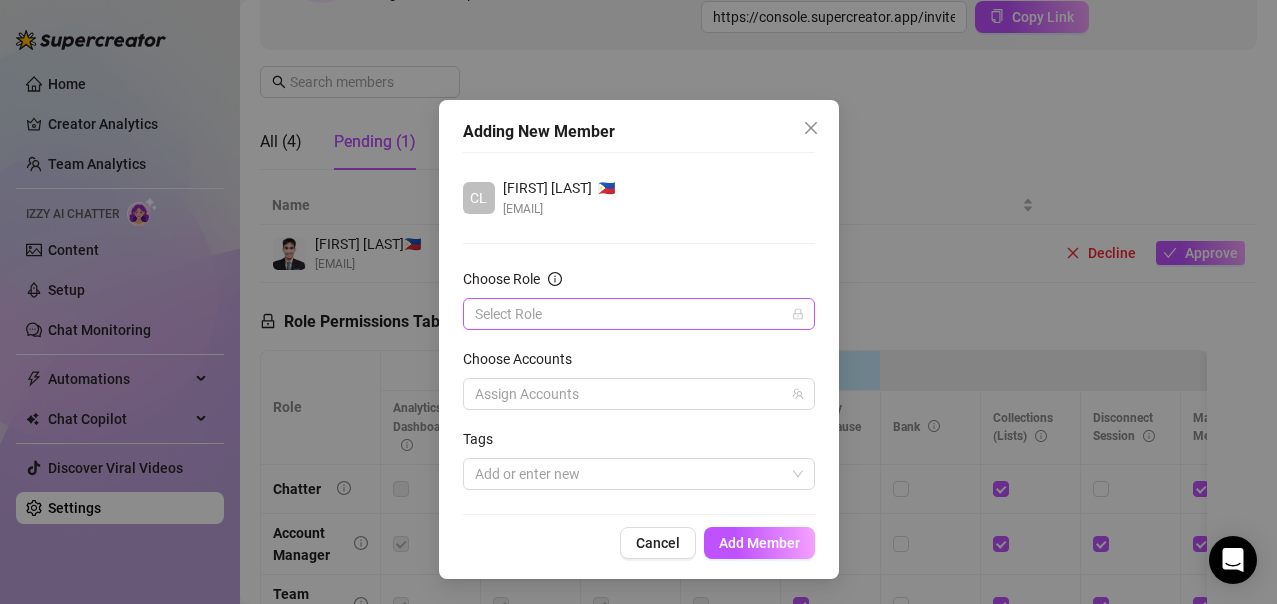 click at bounding box center (639, 314) 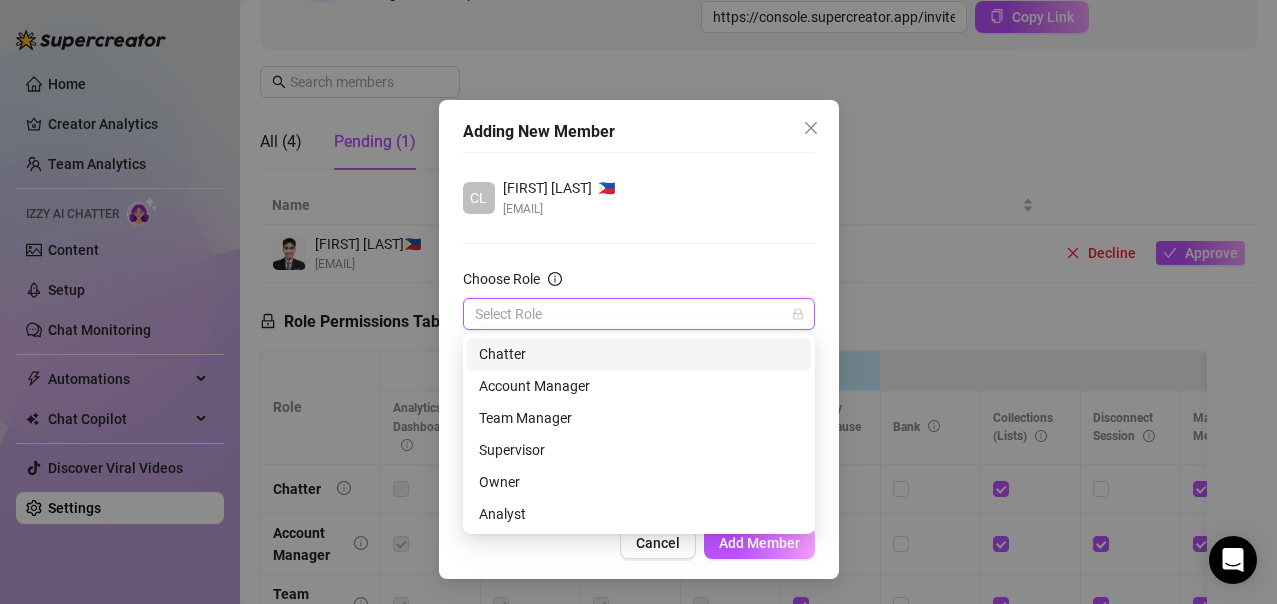click on "Chatter" at bounding box center [639, 354] 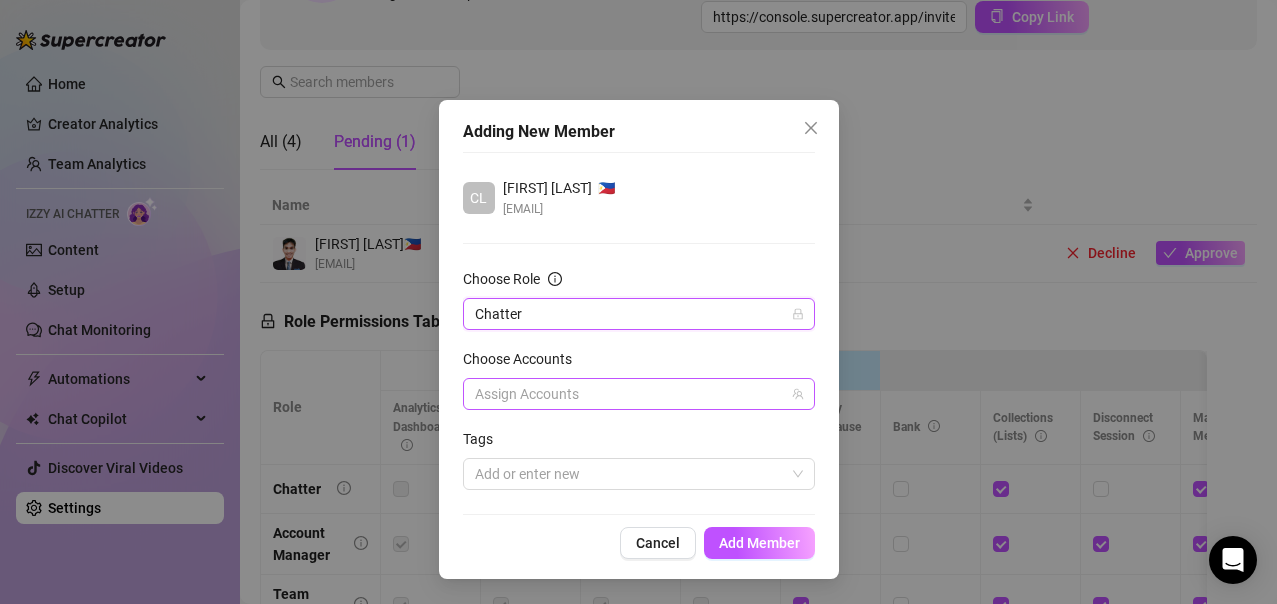 click 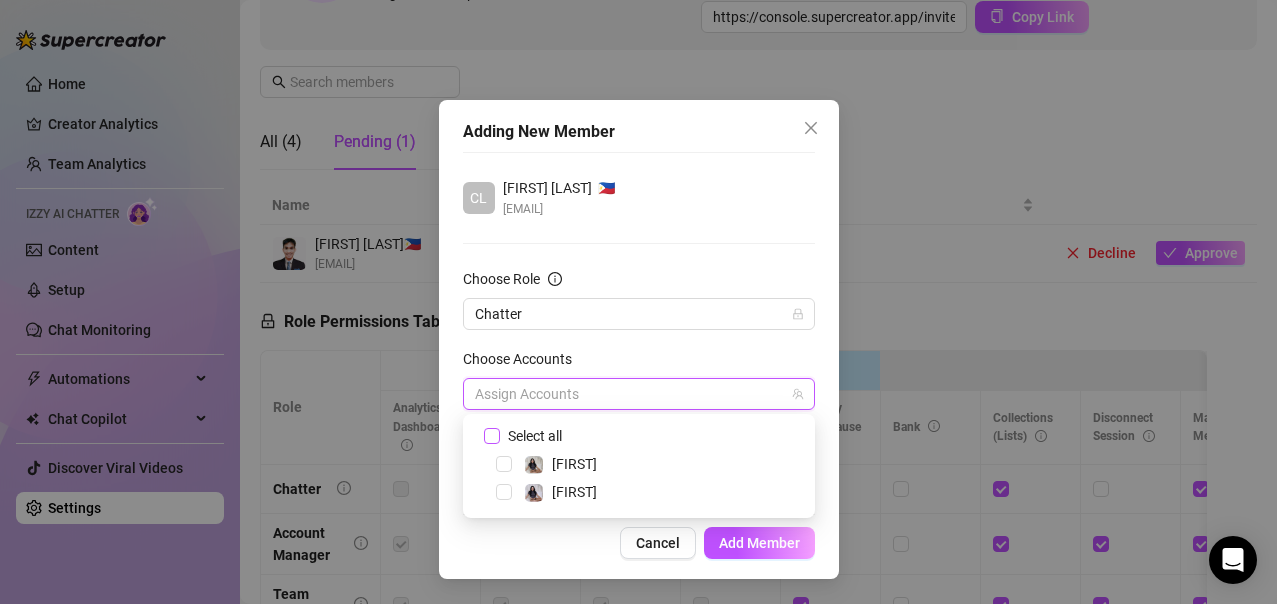 click on "Select all" at bounding box center [491, 435] 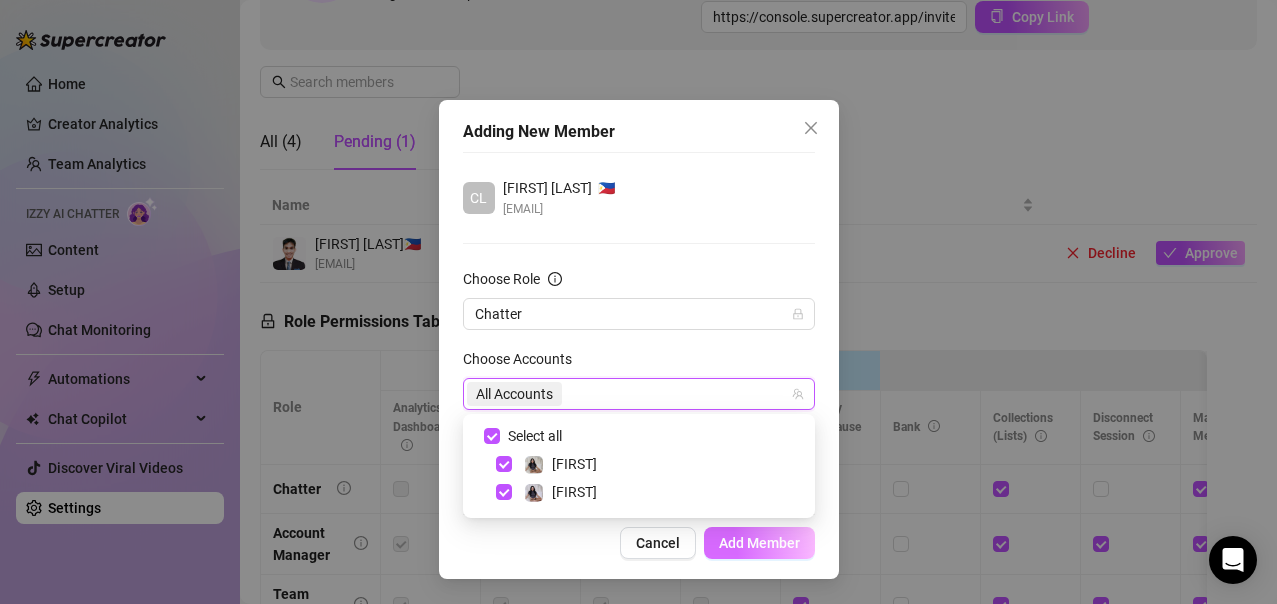 click on "Add Member" at bounding box center (759, 543) 